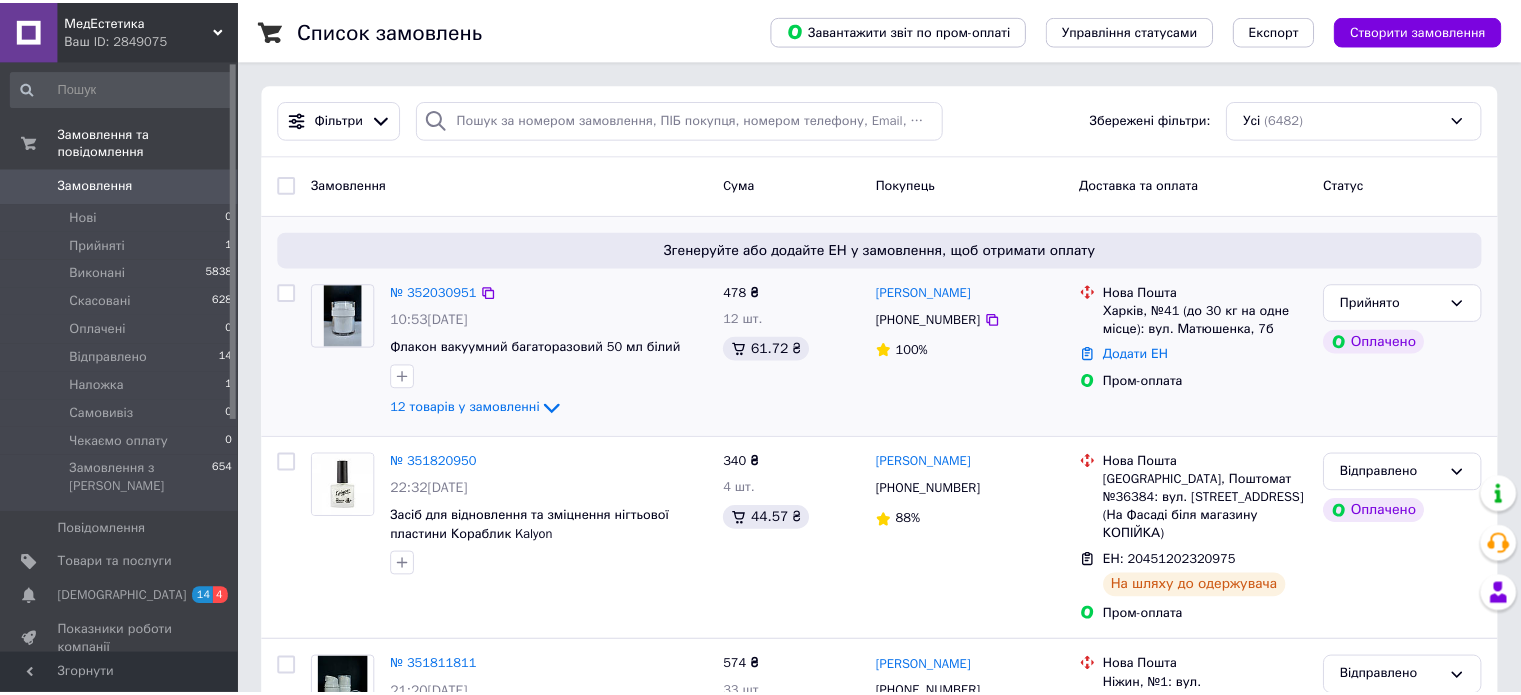 scroll, scrollTop: 0, scrollLeft: 0, axis: both 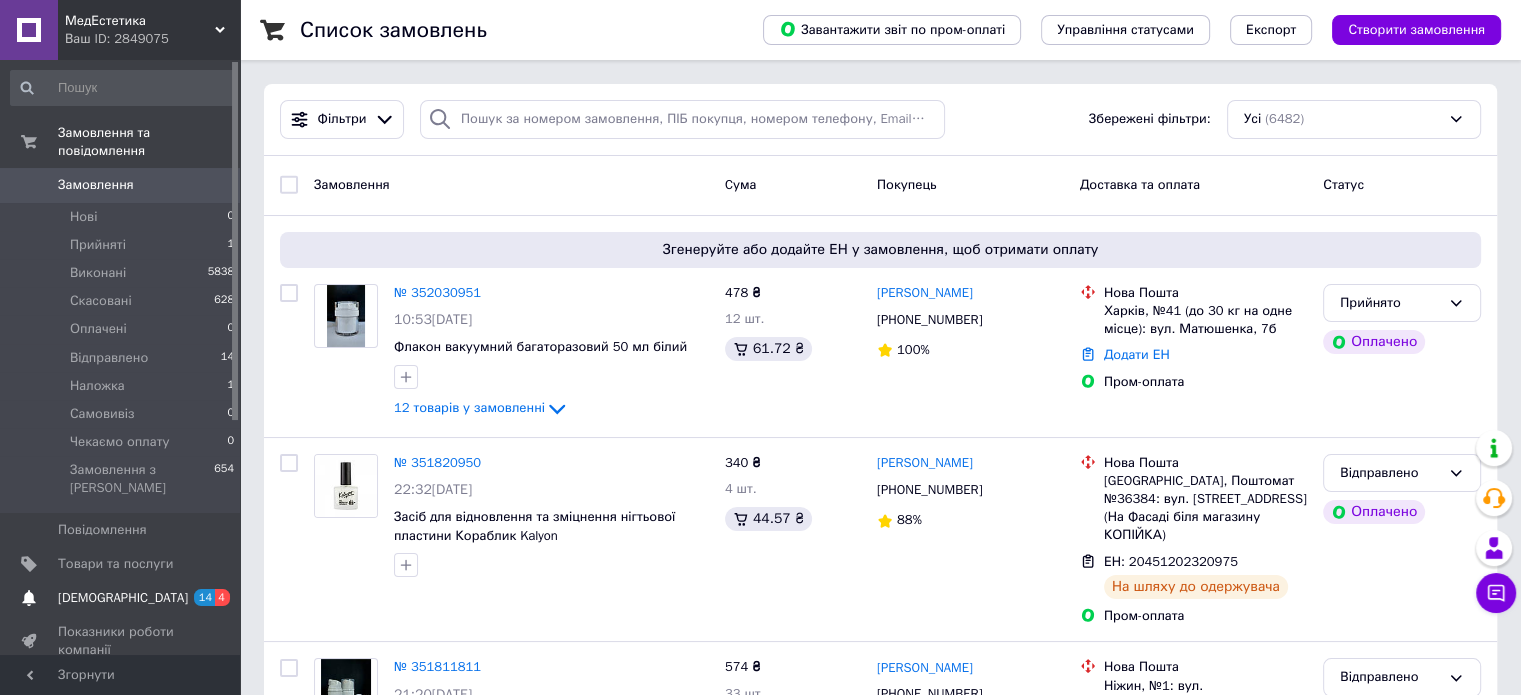 drag, startPoint x: 105, startPoint y: 536, endPoint x: 122, endPoint y: 519, distance: 24.04163 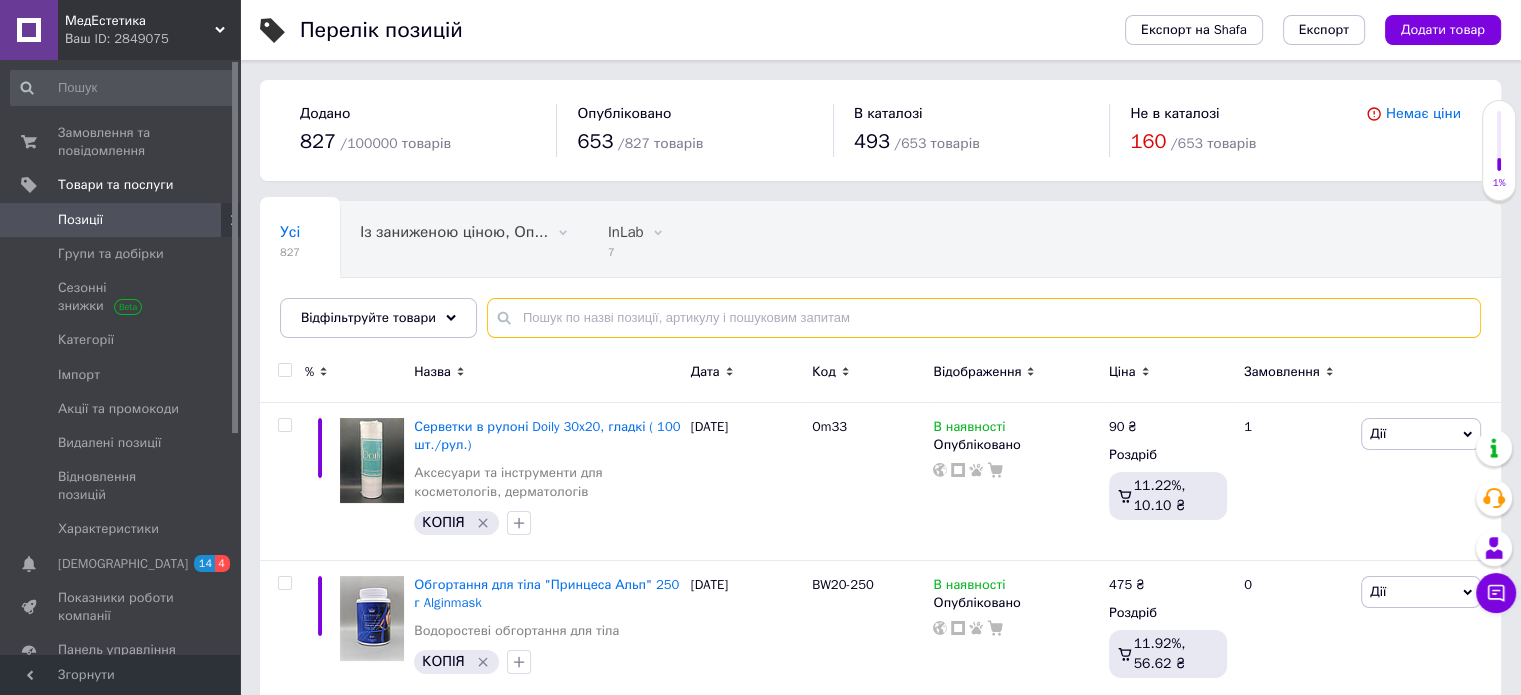 click at bounding box center [984, 318] 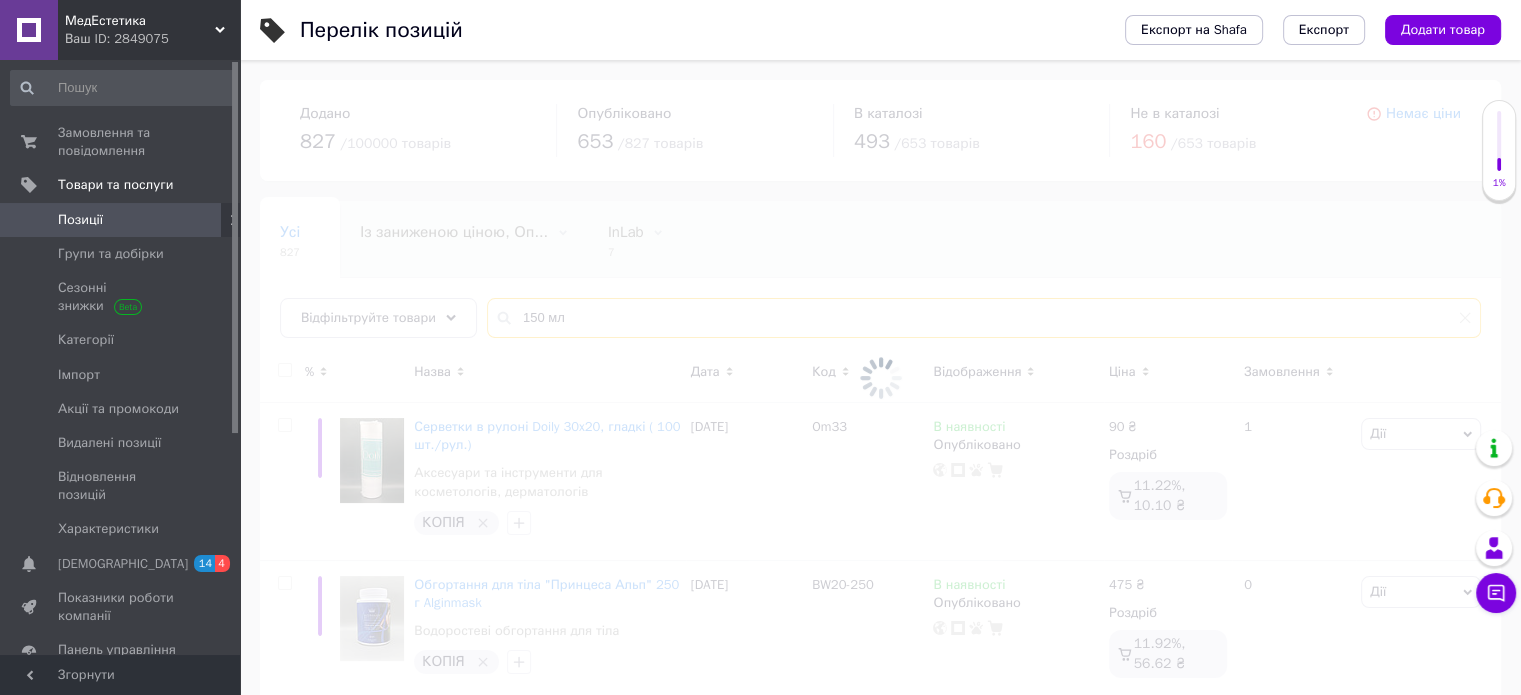 type on "150 мл" 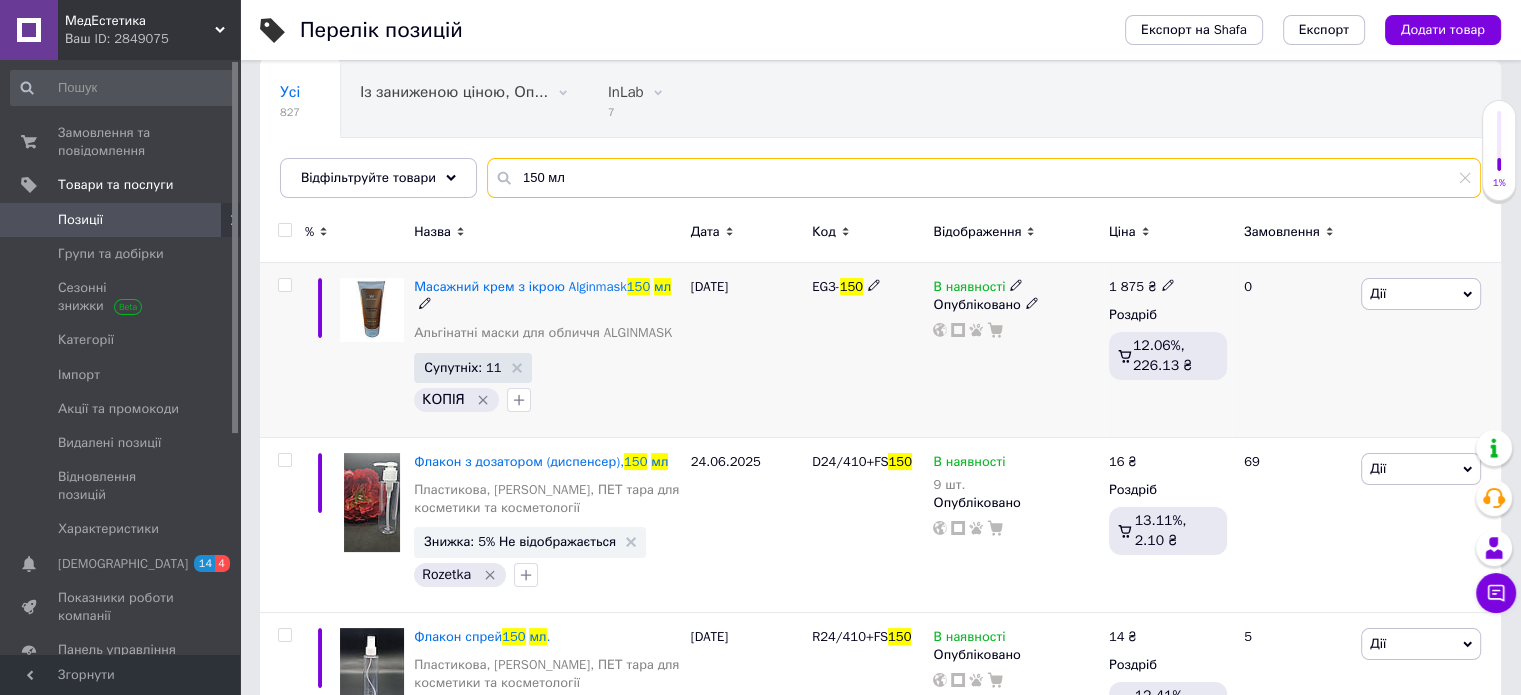 scroll, scrollTop: 300, scrollLeft: 0, axis: vertical 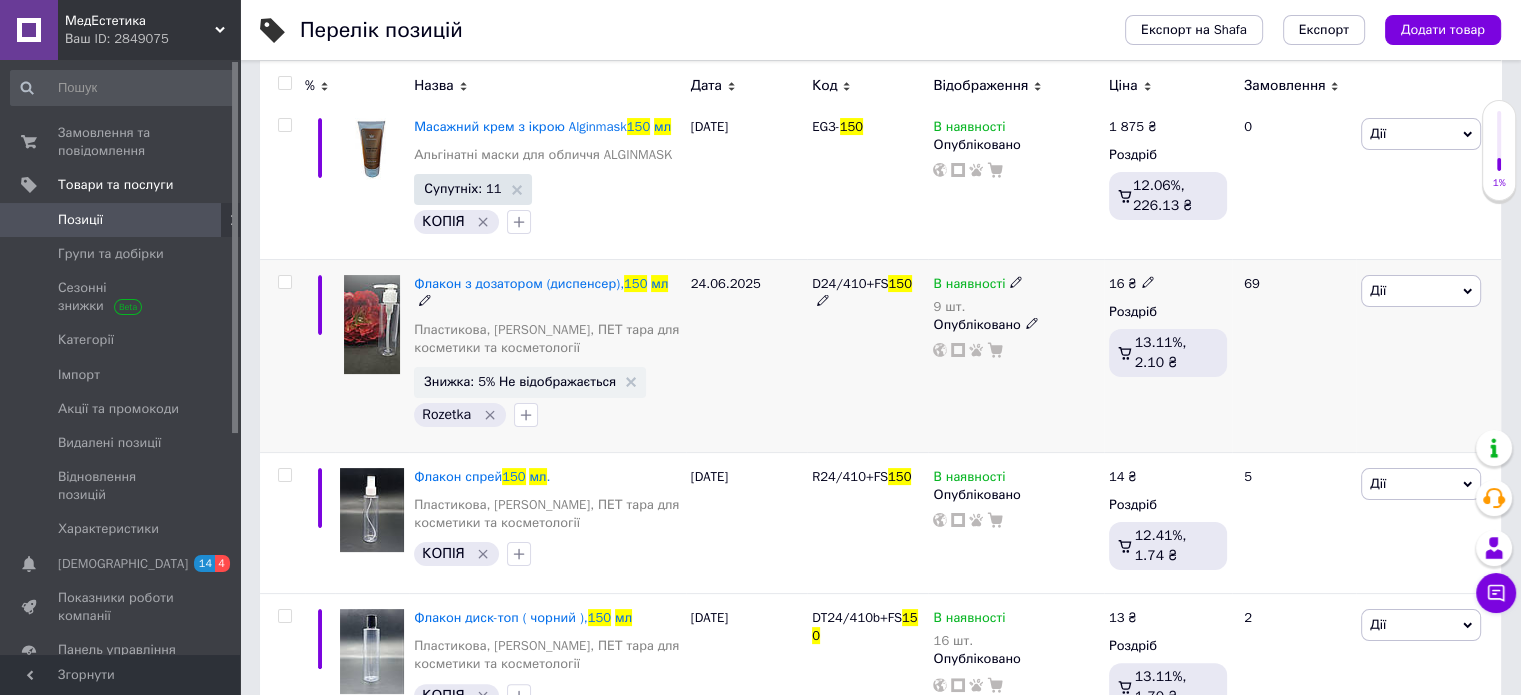 click 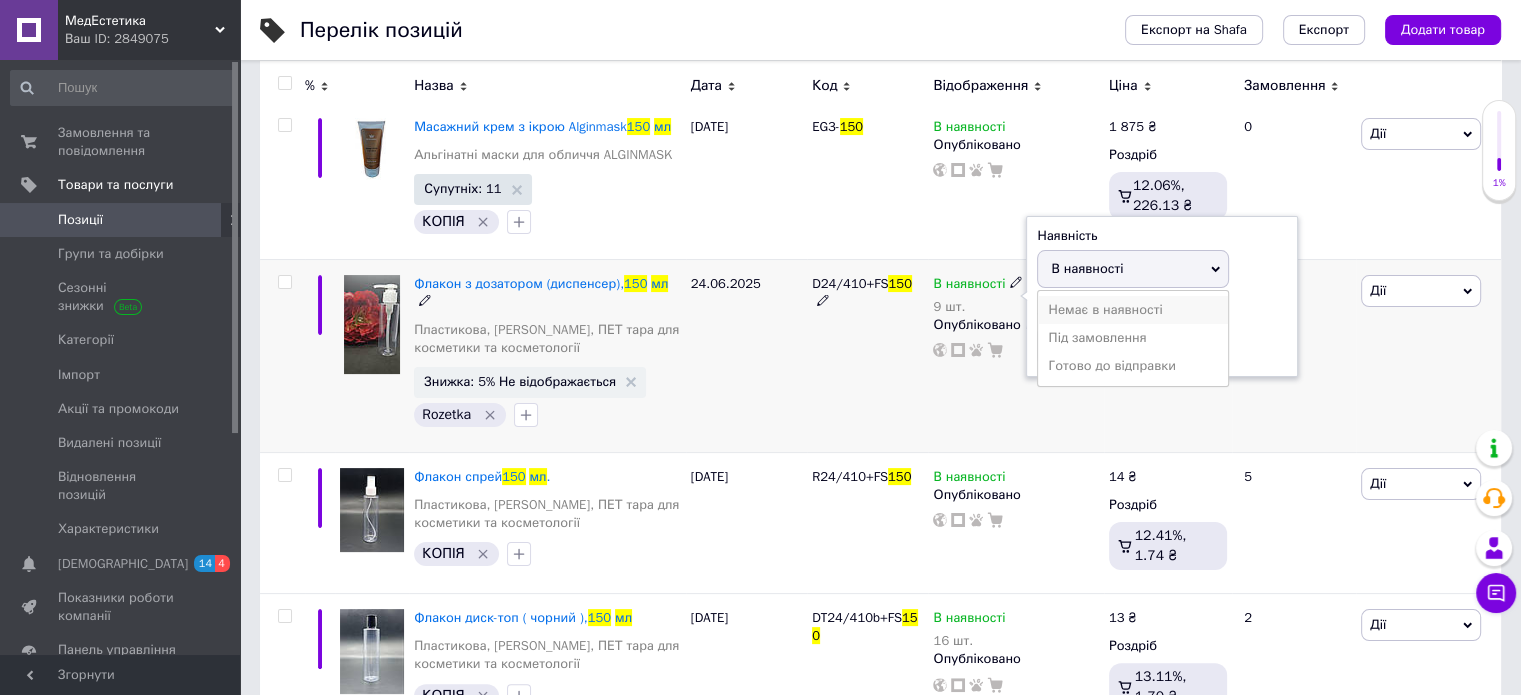click on "Немає в наявності" at bounding box center (1133, 310) 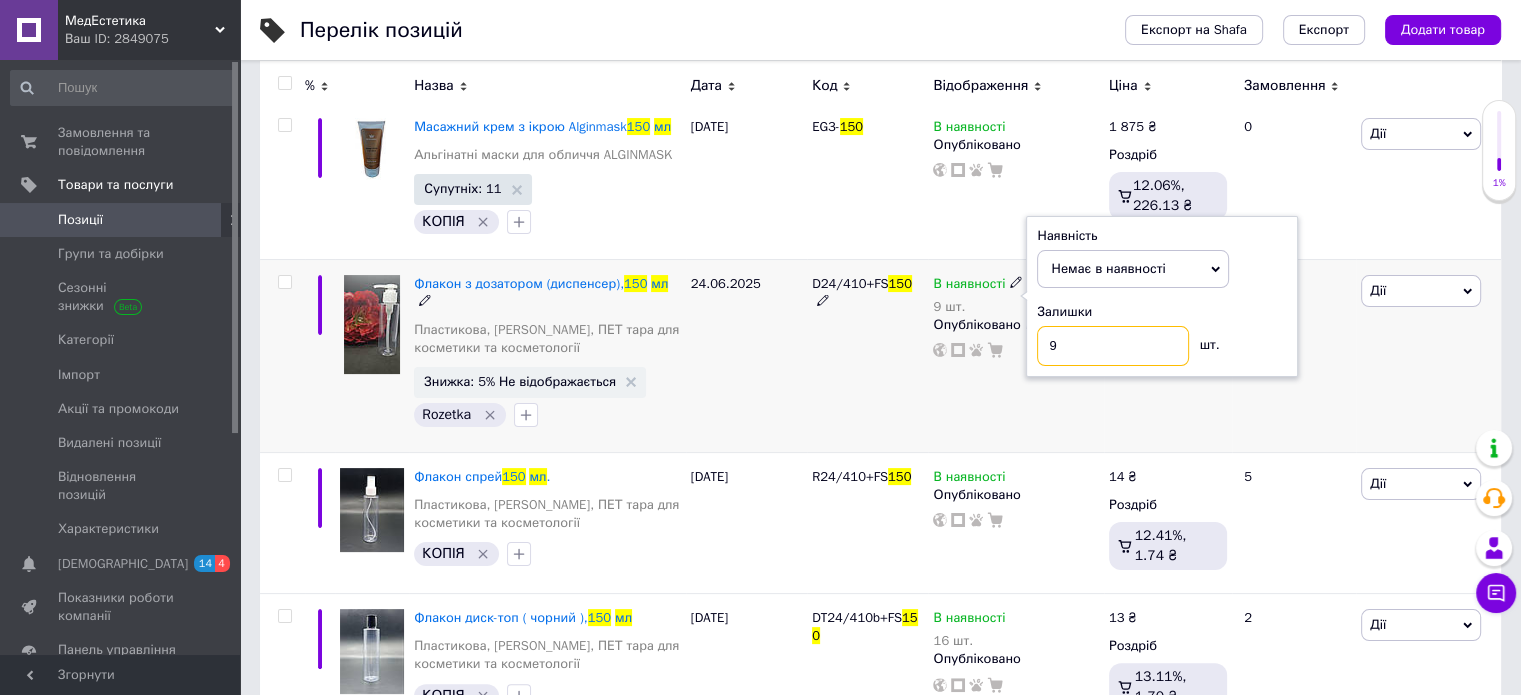 drag, startPoint x: 1064, startPoint y: 348, endPoint x: 1033, endPoint y: 350, distance: 31.06445 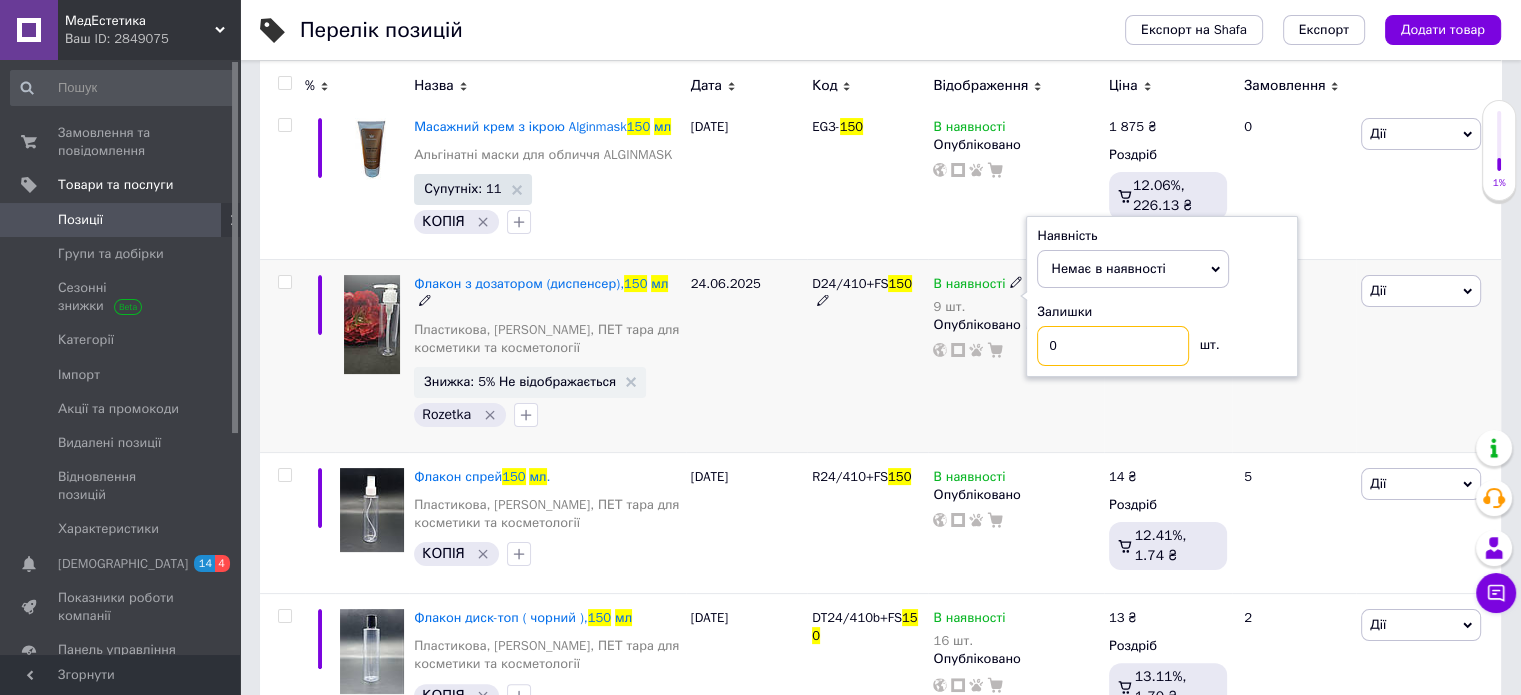 type on "0" 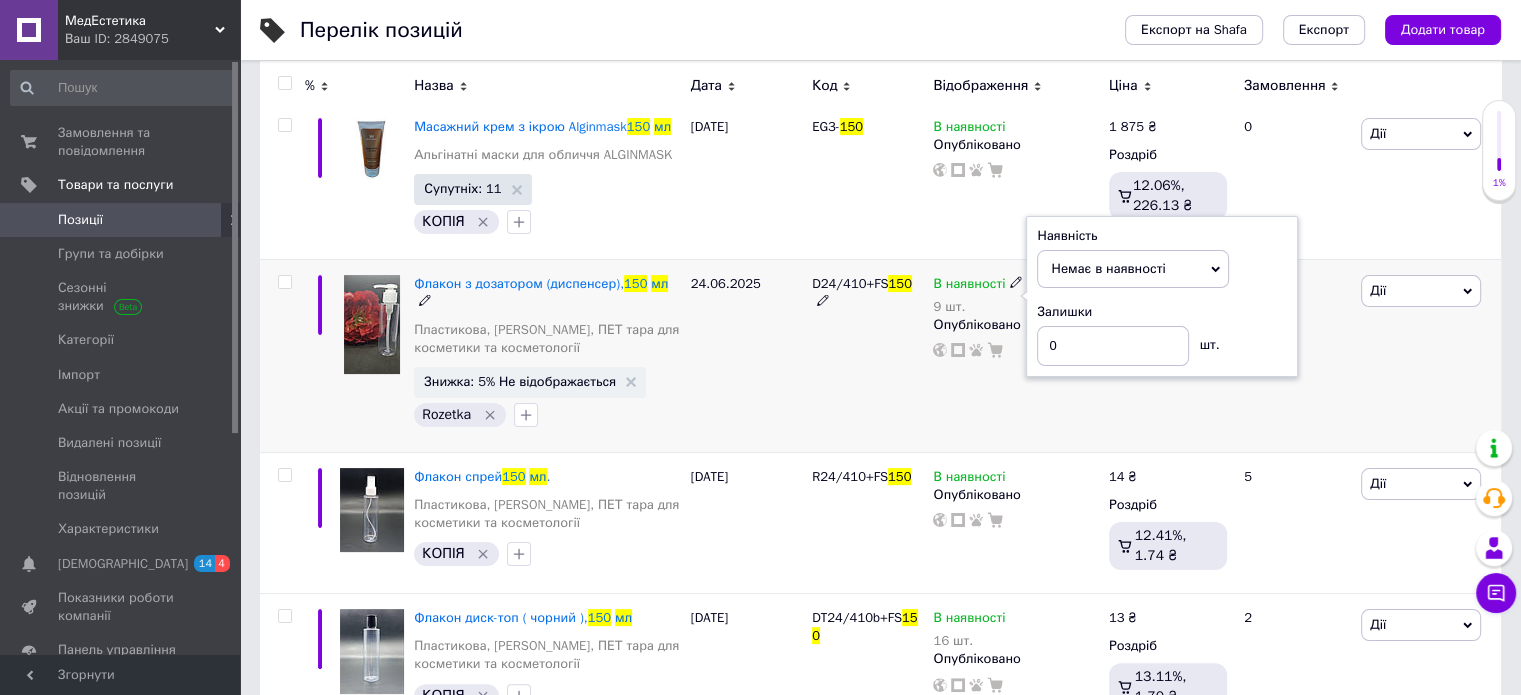 click on "В наявності 9 шт. Наявність Немає в наявності В наявності Під замовлення Готово до відправки Залишки 0 шт. Опубліковано" at bounding box center [1015, 355] 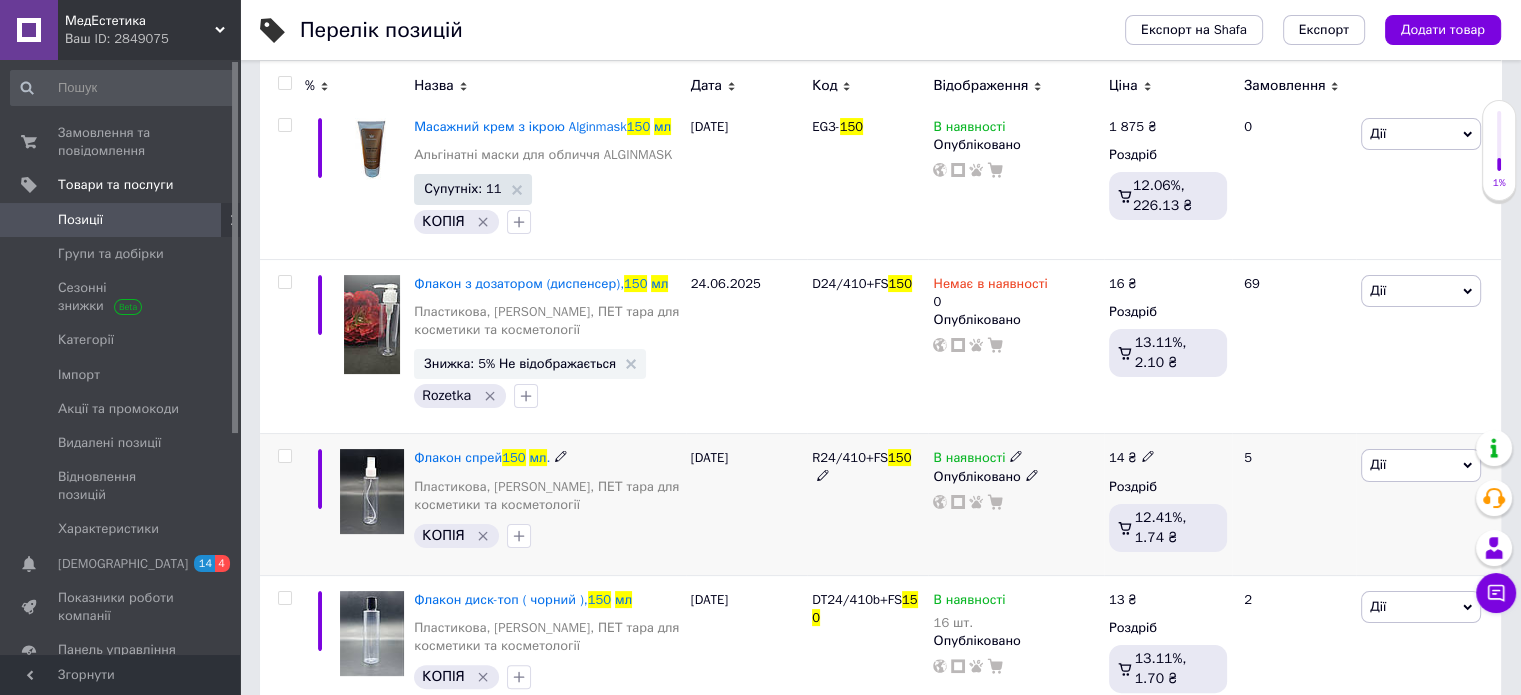 click 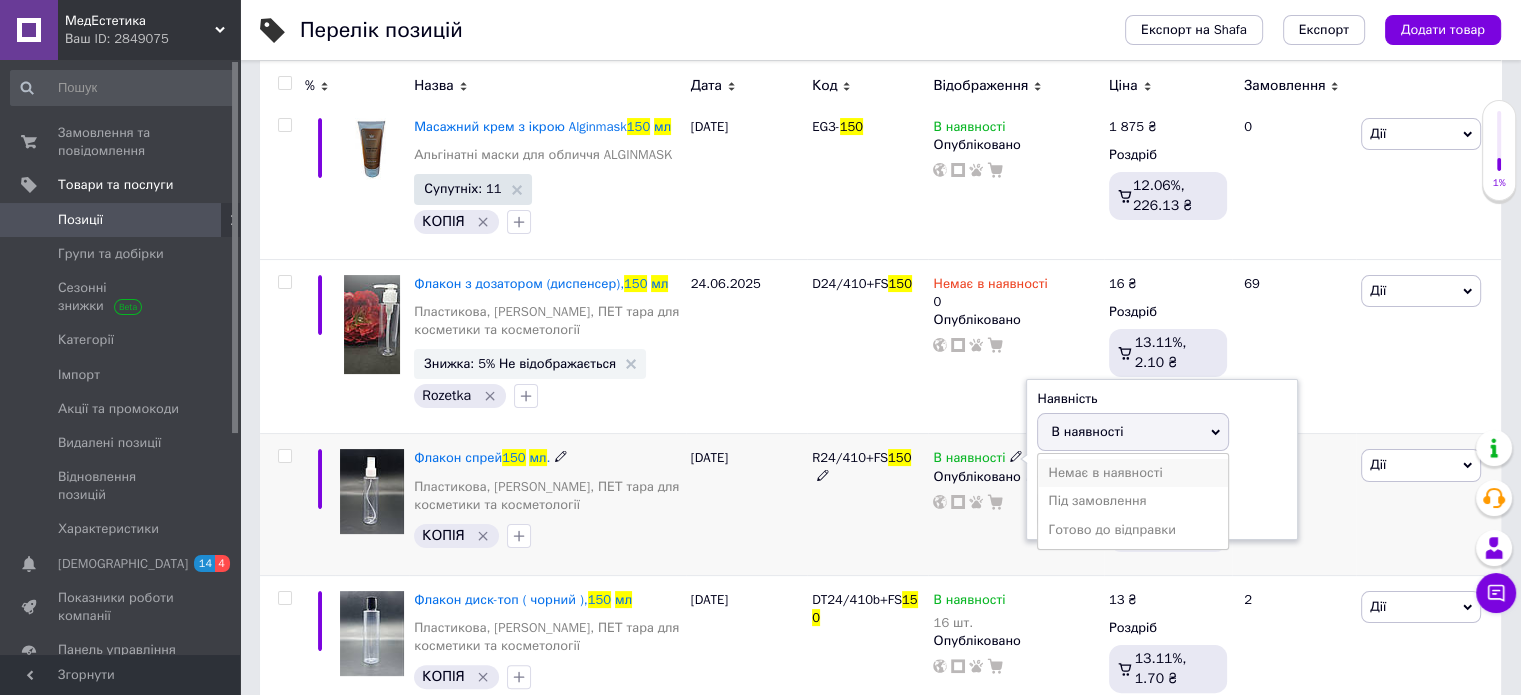 click on "Немає в наявності" at bounding box center [1133, 473] 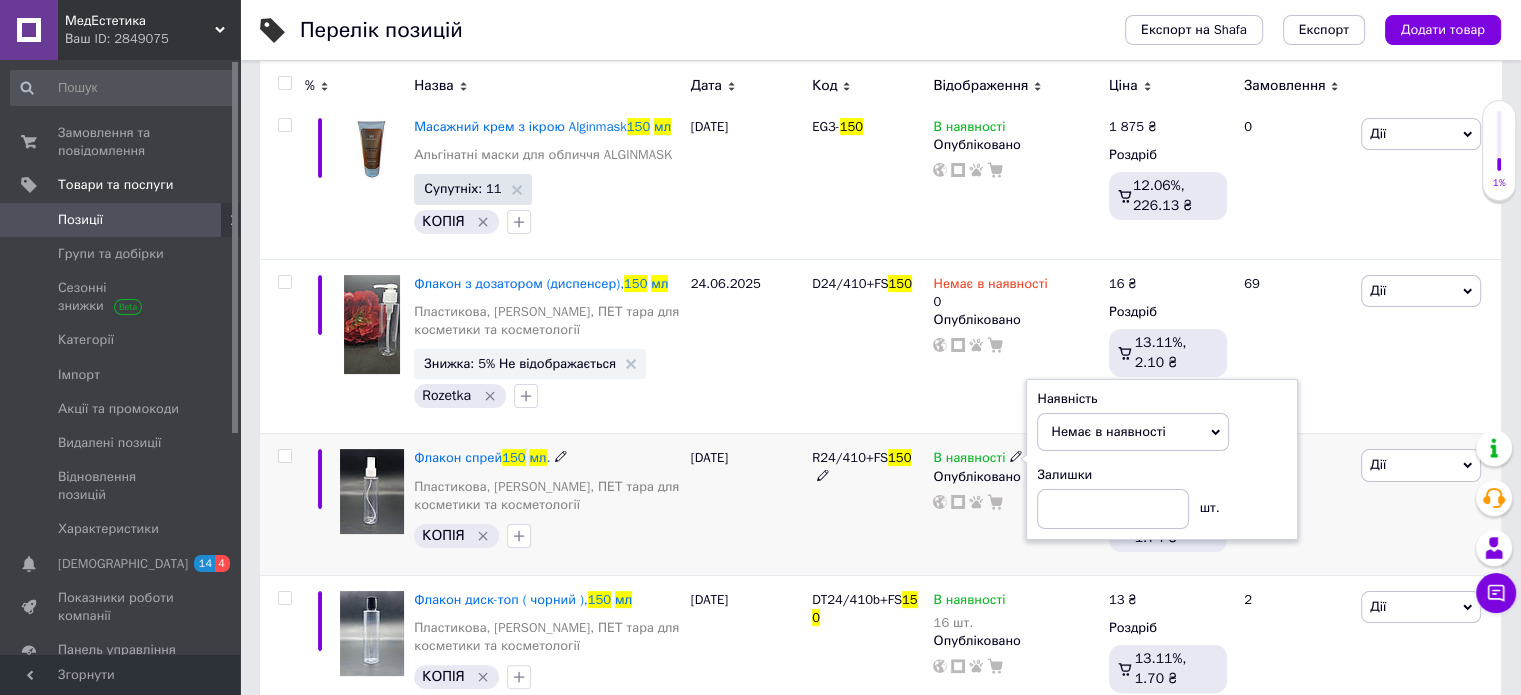 click on "В наявності Наявність Немає в наявності В наявності Під замовлення Готово до відправки Залишки шт. Опубліковано" at bounding box center (1015, 504) 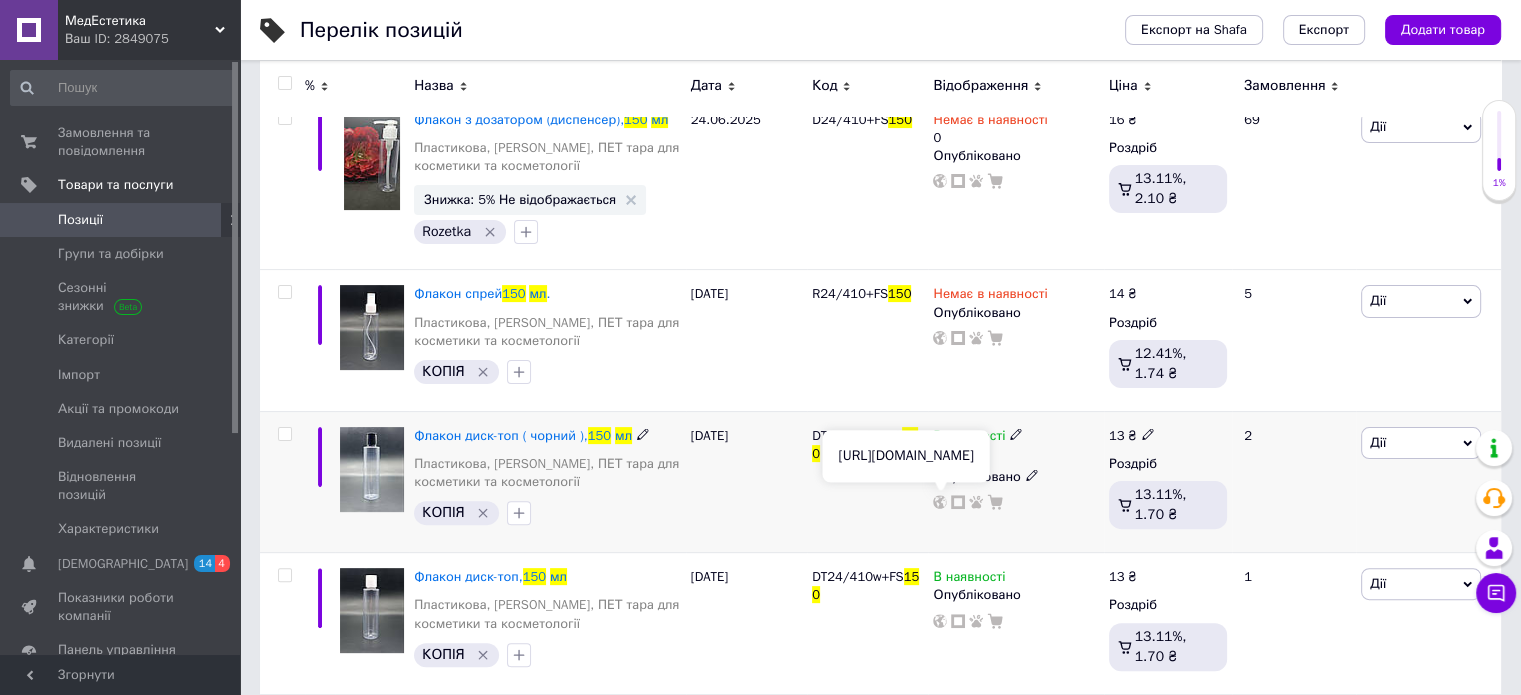 scroll, scrollTop: 500, scrollLeft: 0, axis: vertical 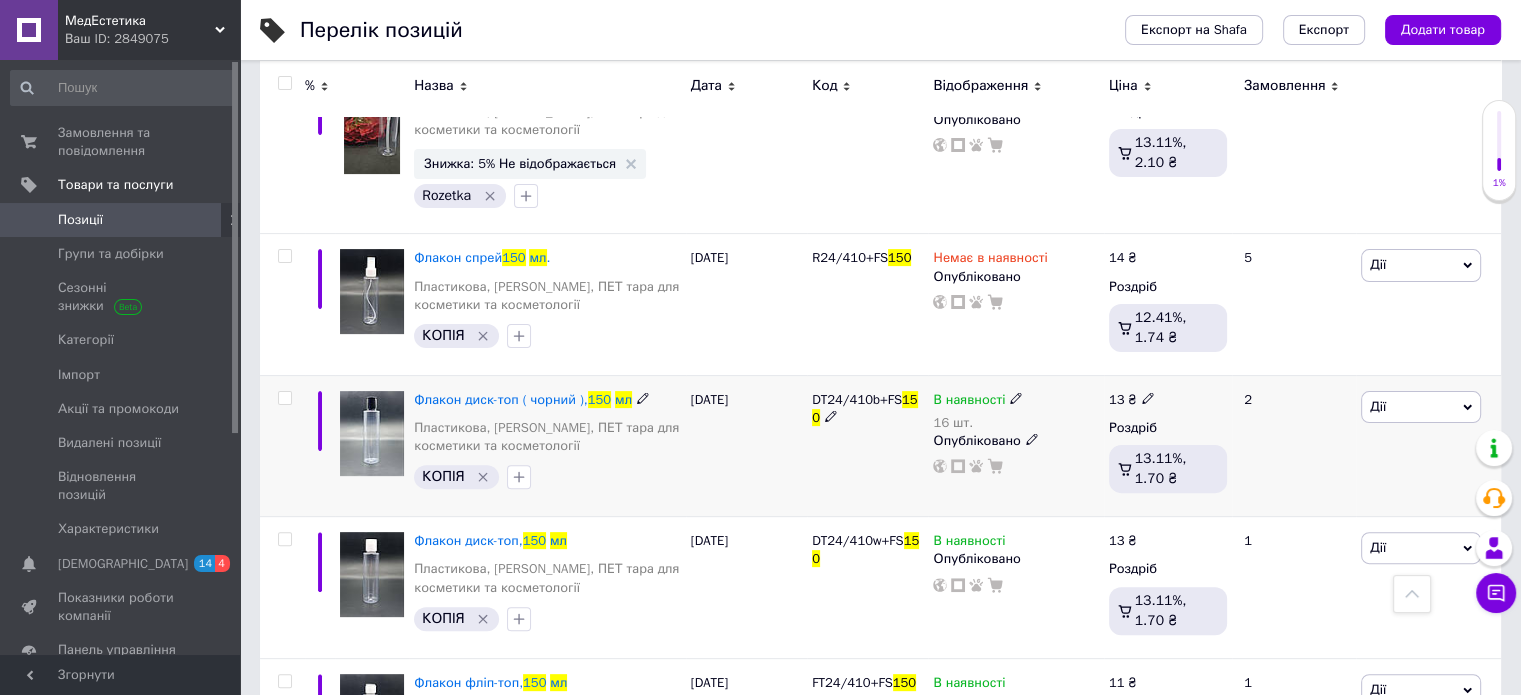 click 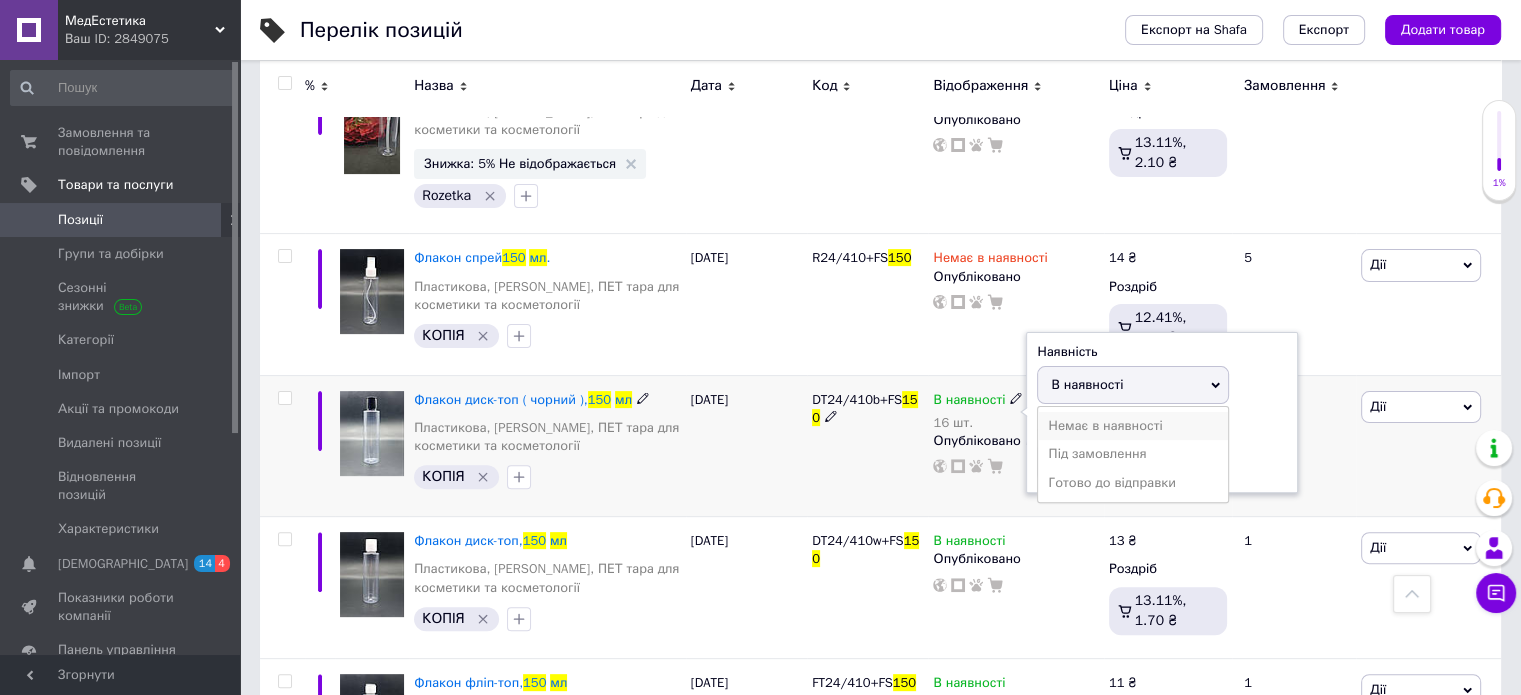click on "Немає в наявності" at bounding box center [1133, 426] 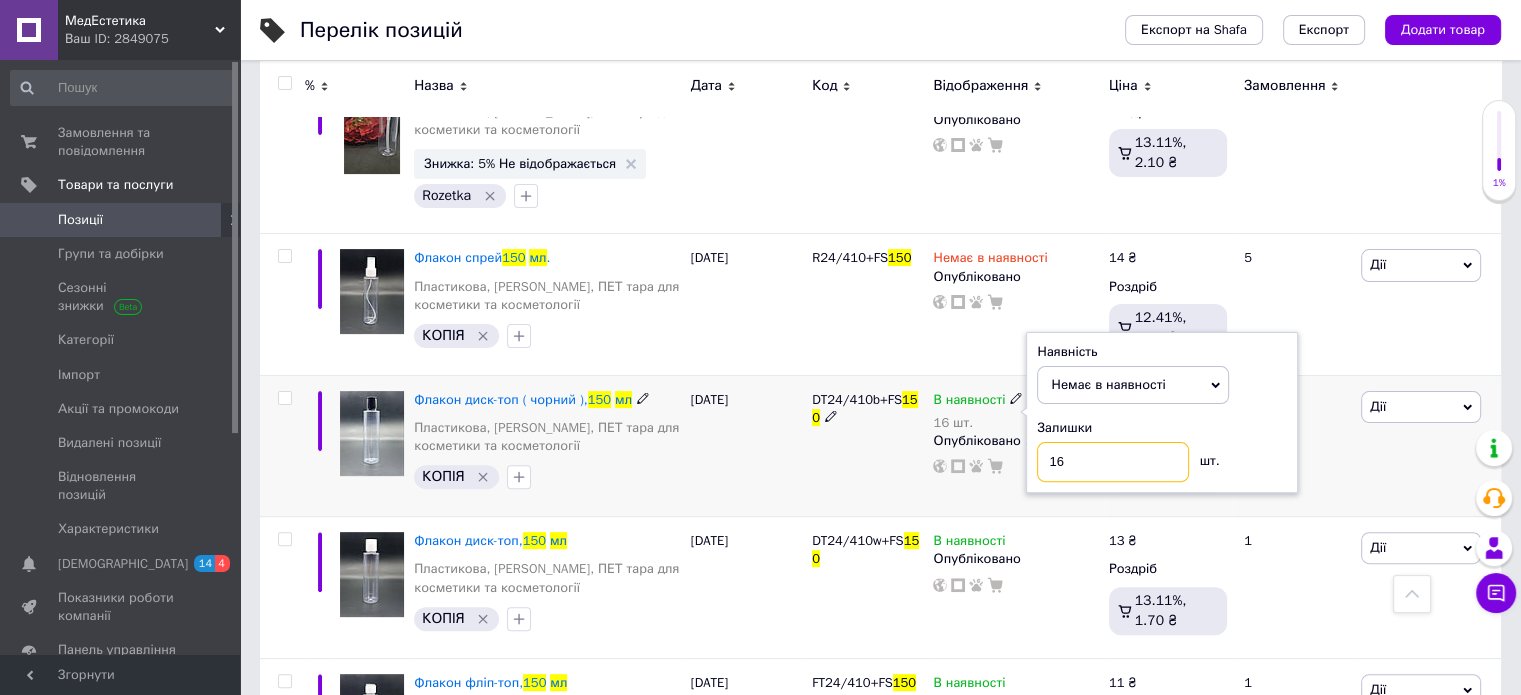 drag, startPoint x: 1091, startPoint y: 463, endPoint x: 1044, endPoint y: 463, distance: 47 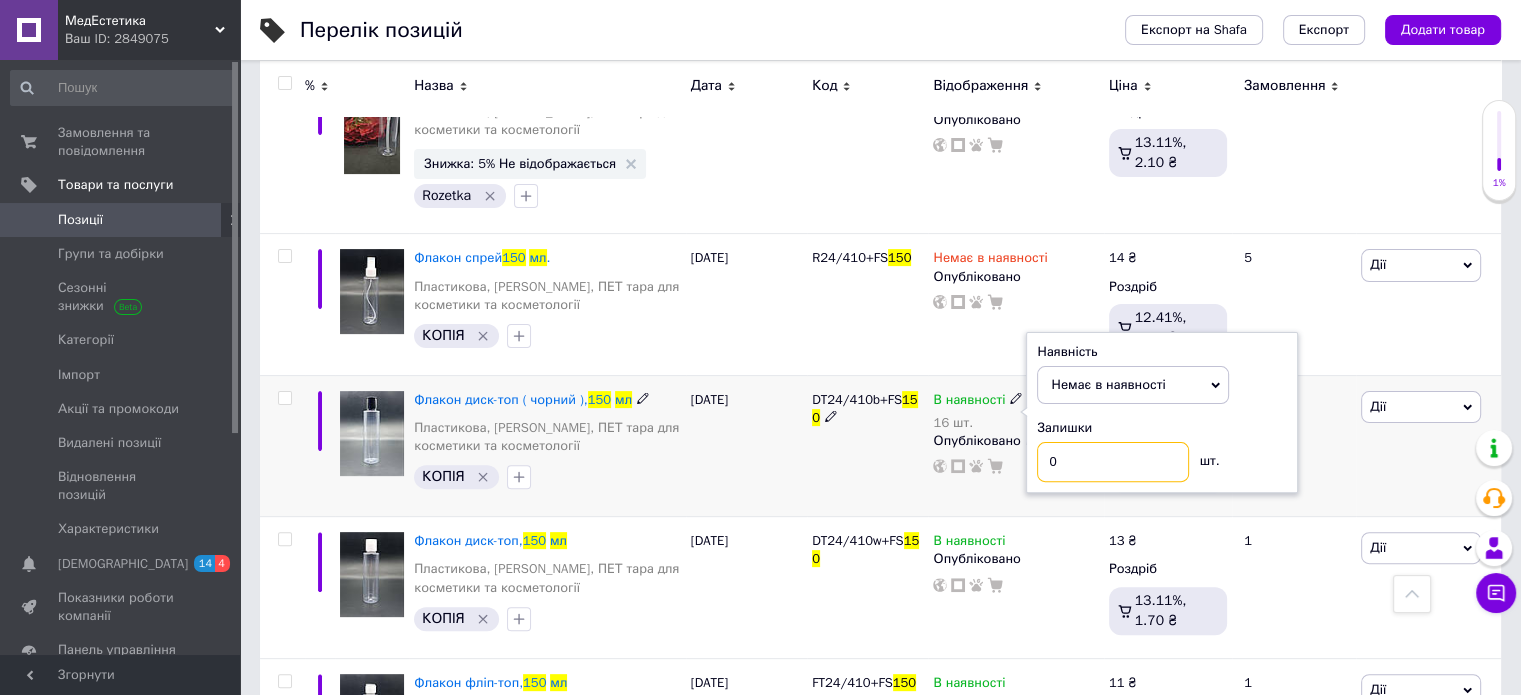 type on "0" 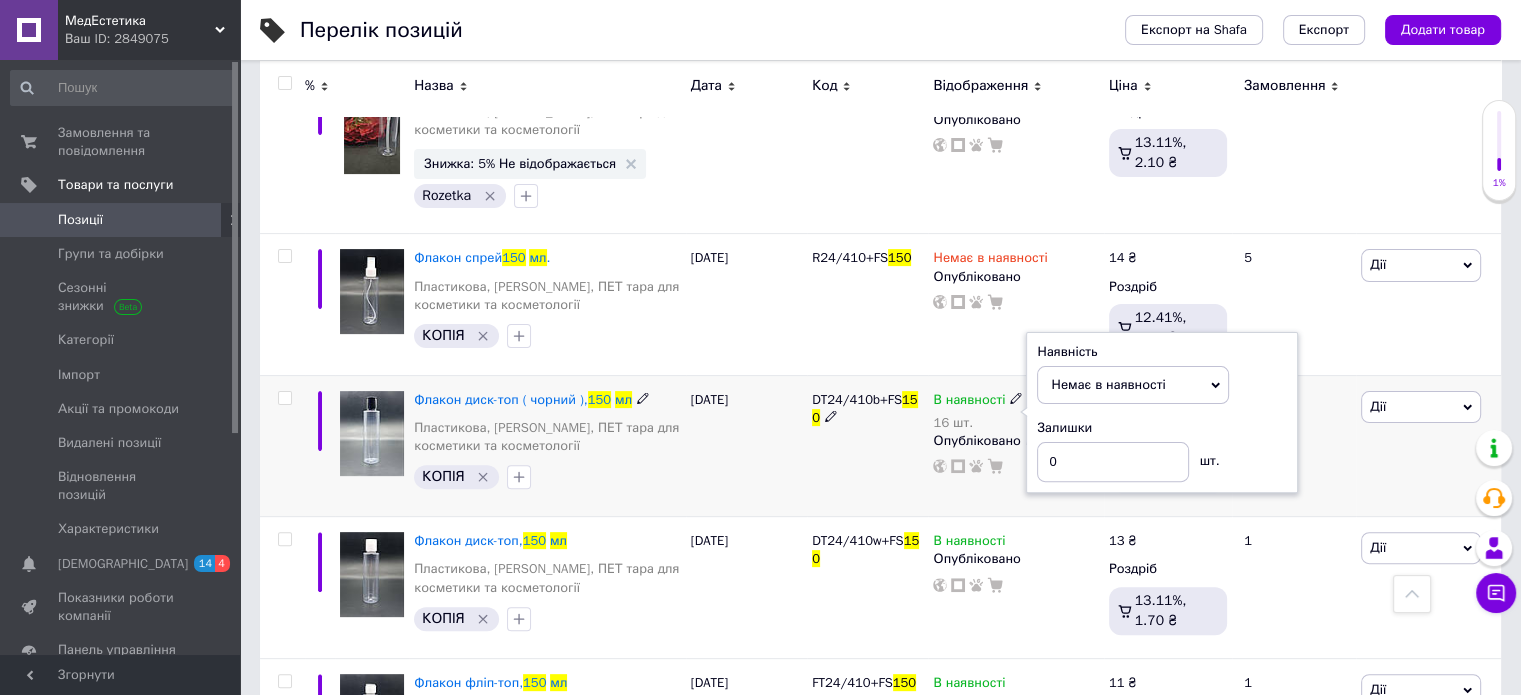 click on "DT24/410b+FS 150" at bounding box center [867, 445] 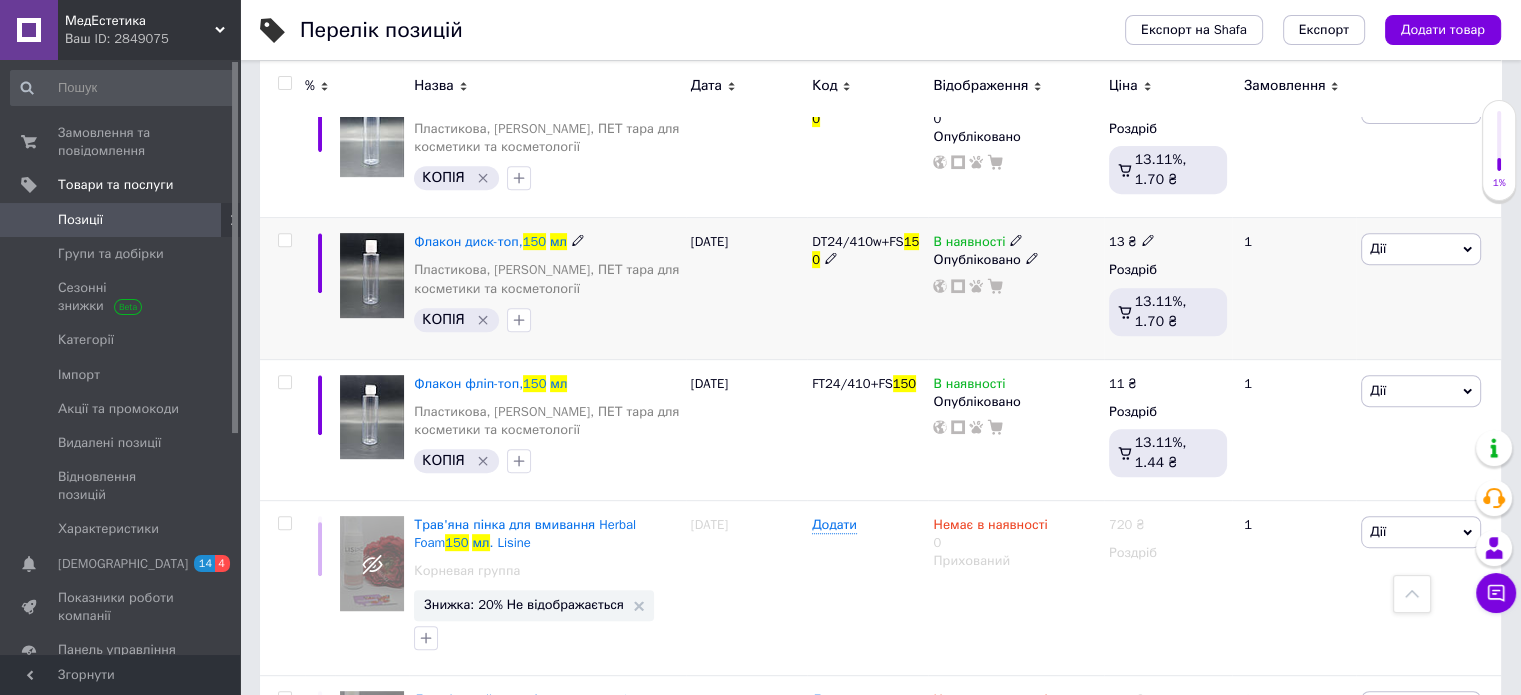 scroll, scrollTop: 800, scrollLeft: 0, axis: vertical 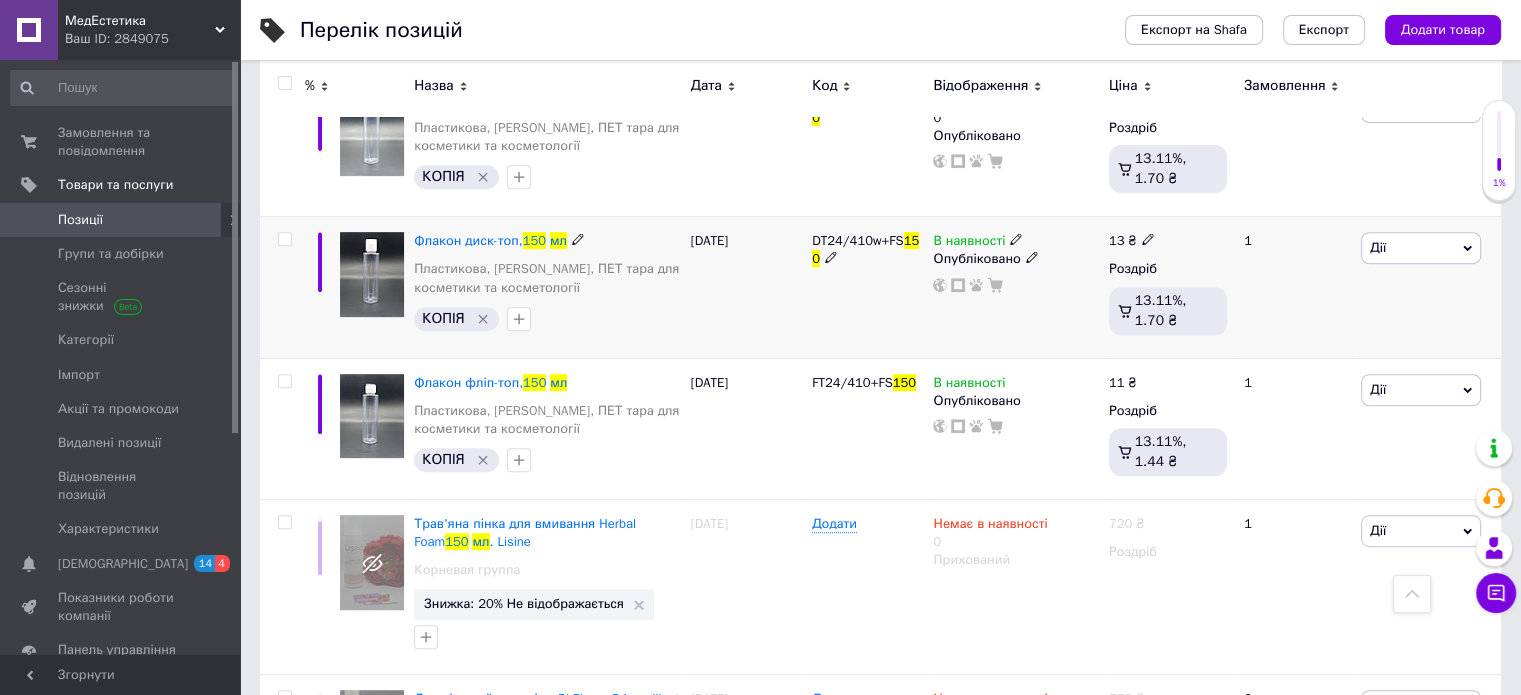click 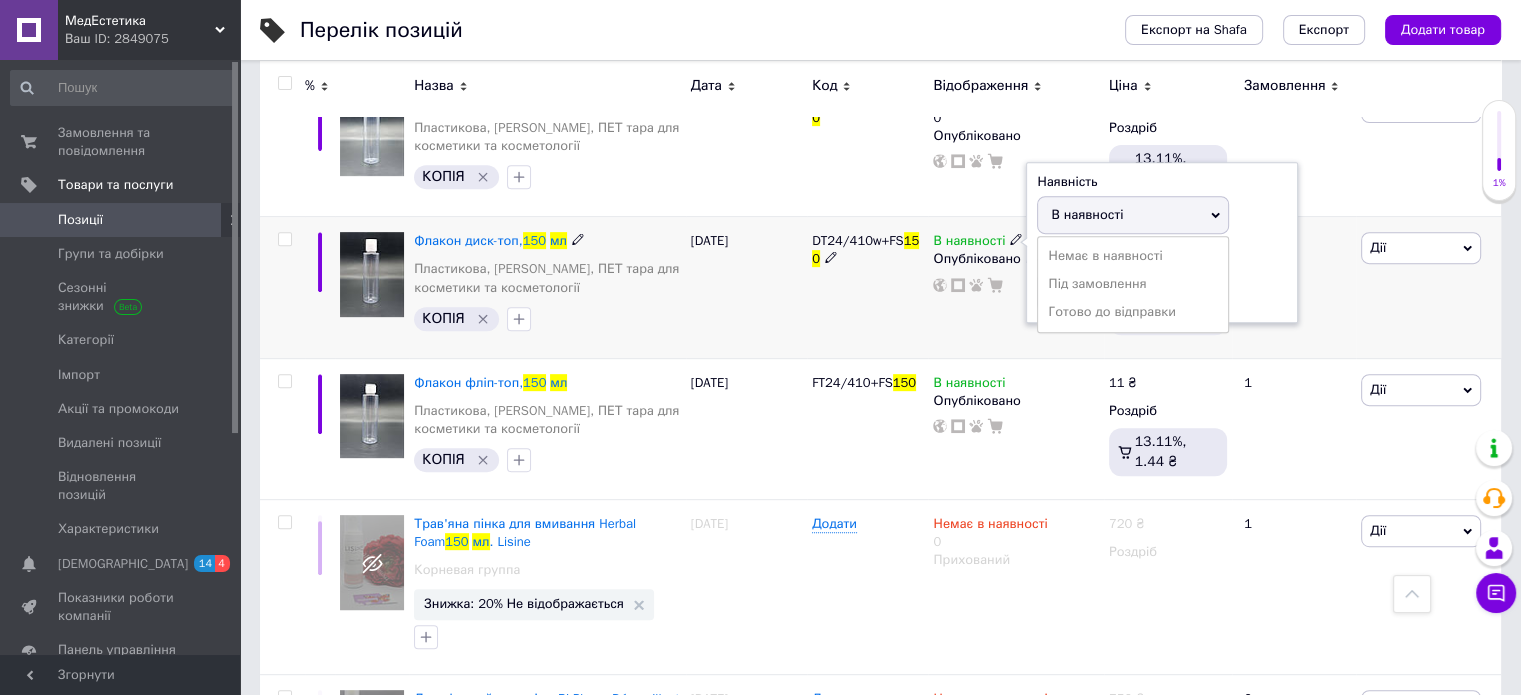 click on "Немає в наявності" at bounding box center (1133, 256) 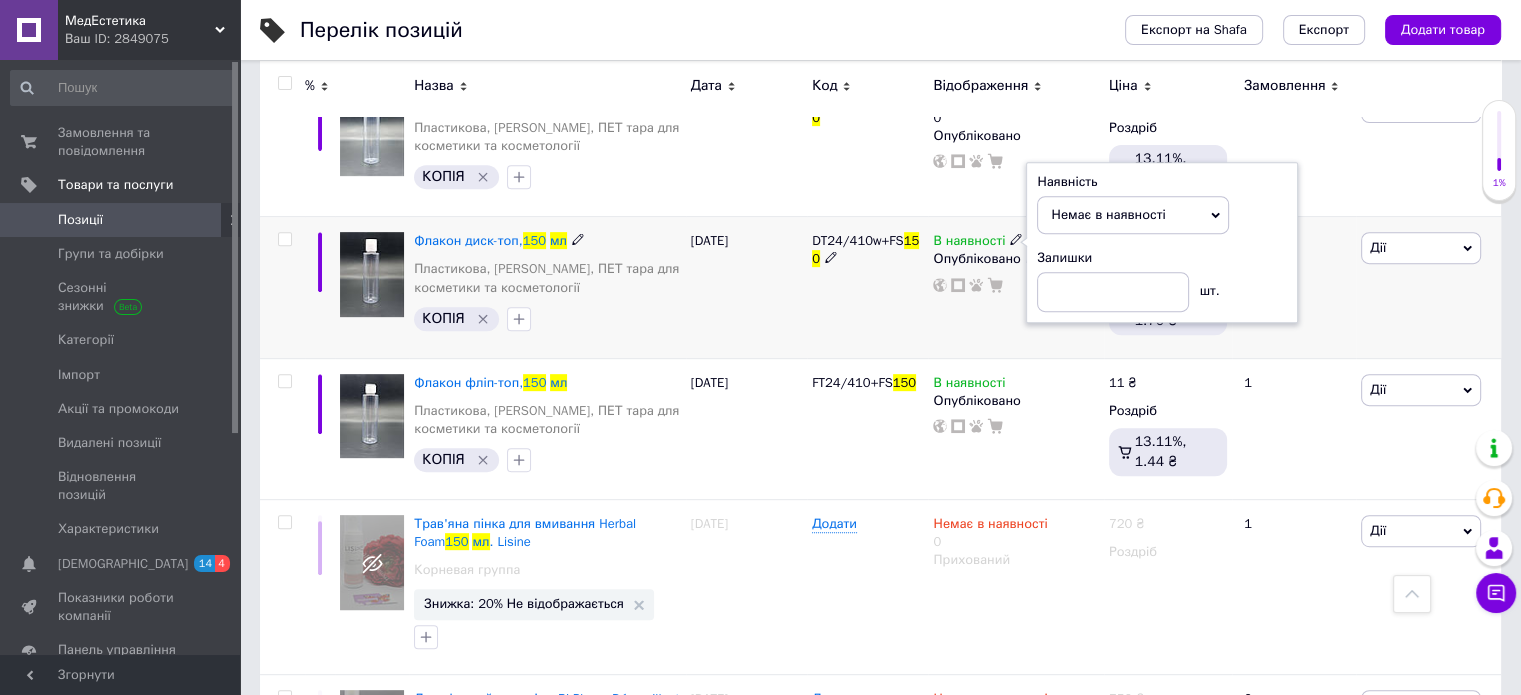 click on "DT24/410w+FS 150" at bounding box center [867, 287] 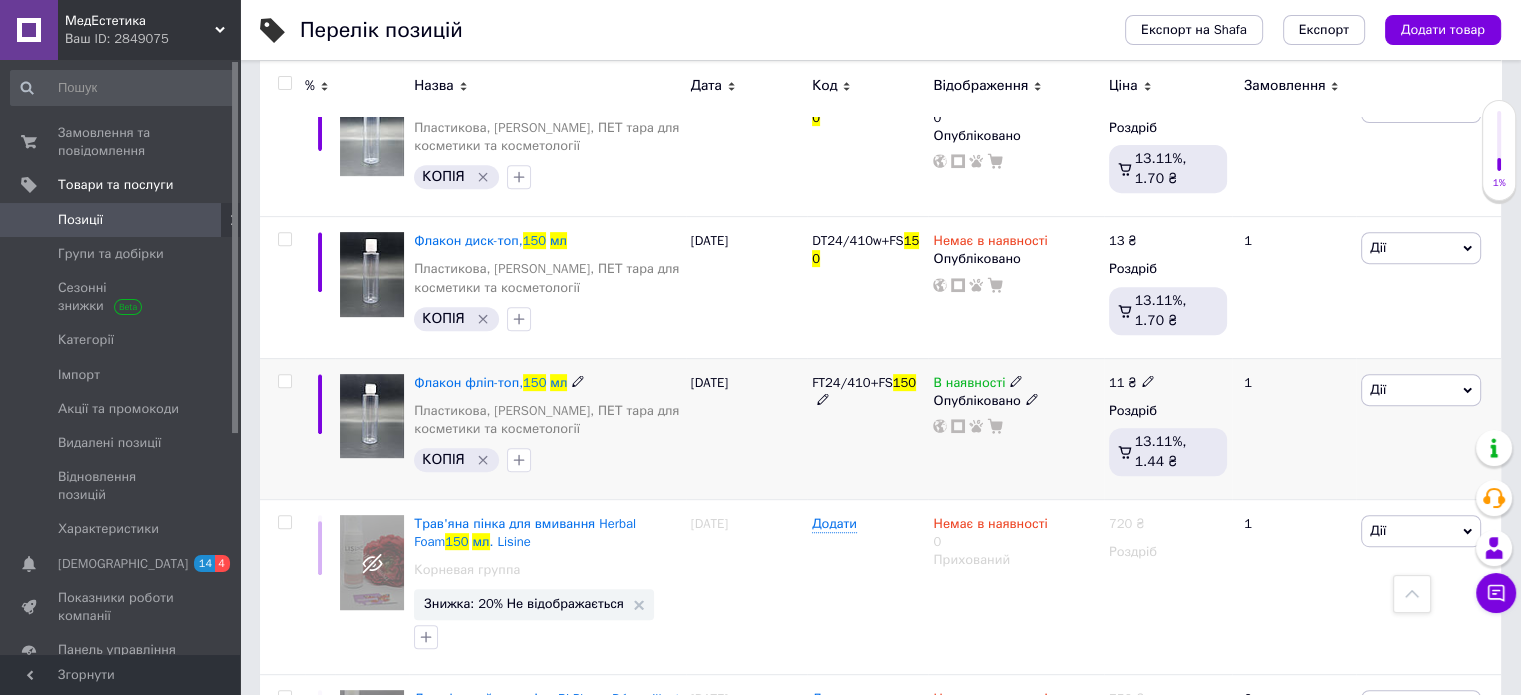 click 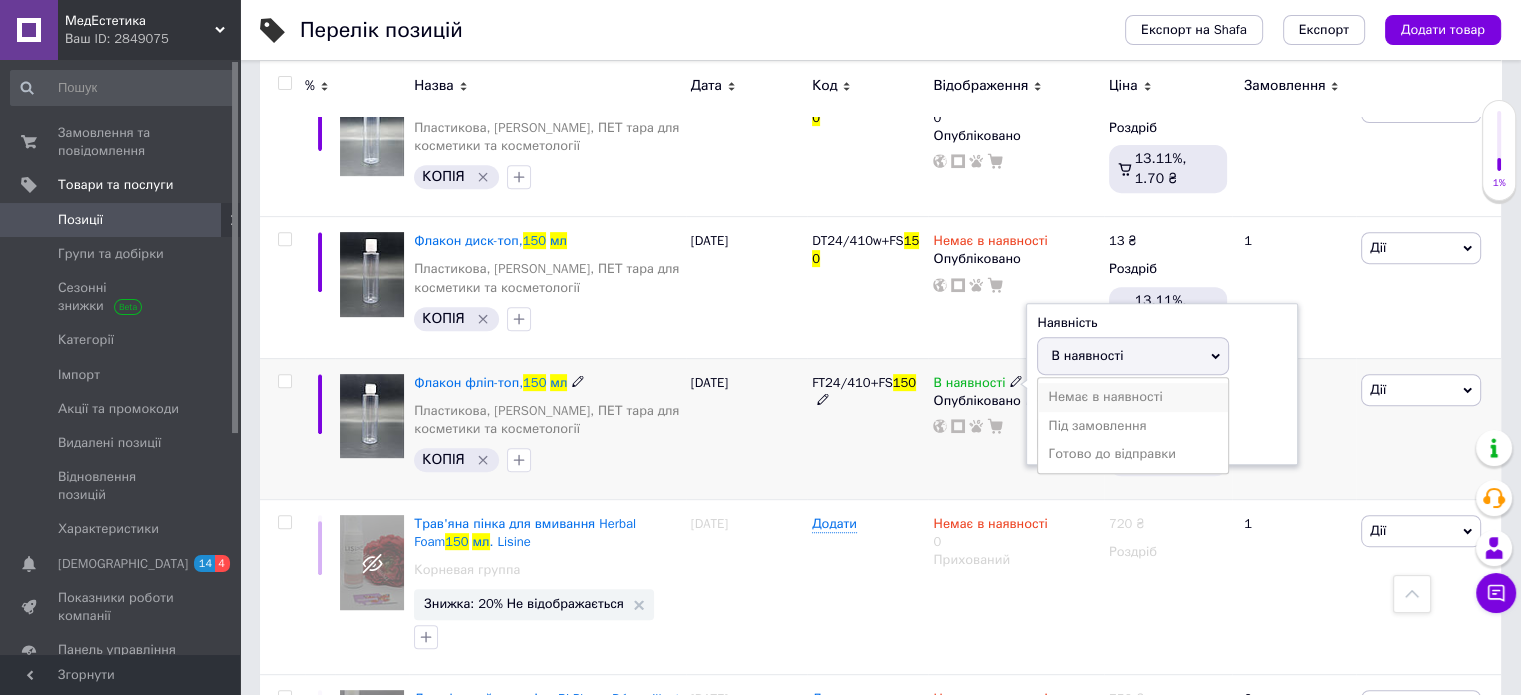 click on "Немає в наявності" at bounding box center (1133, 397) 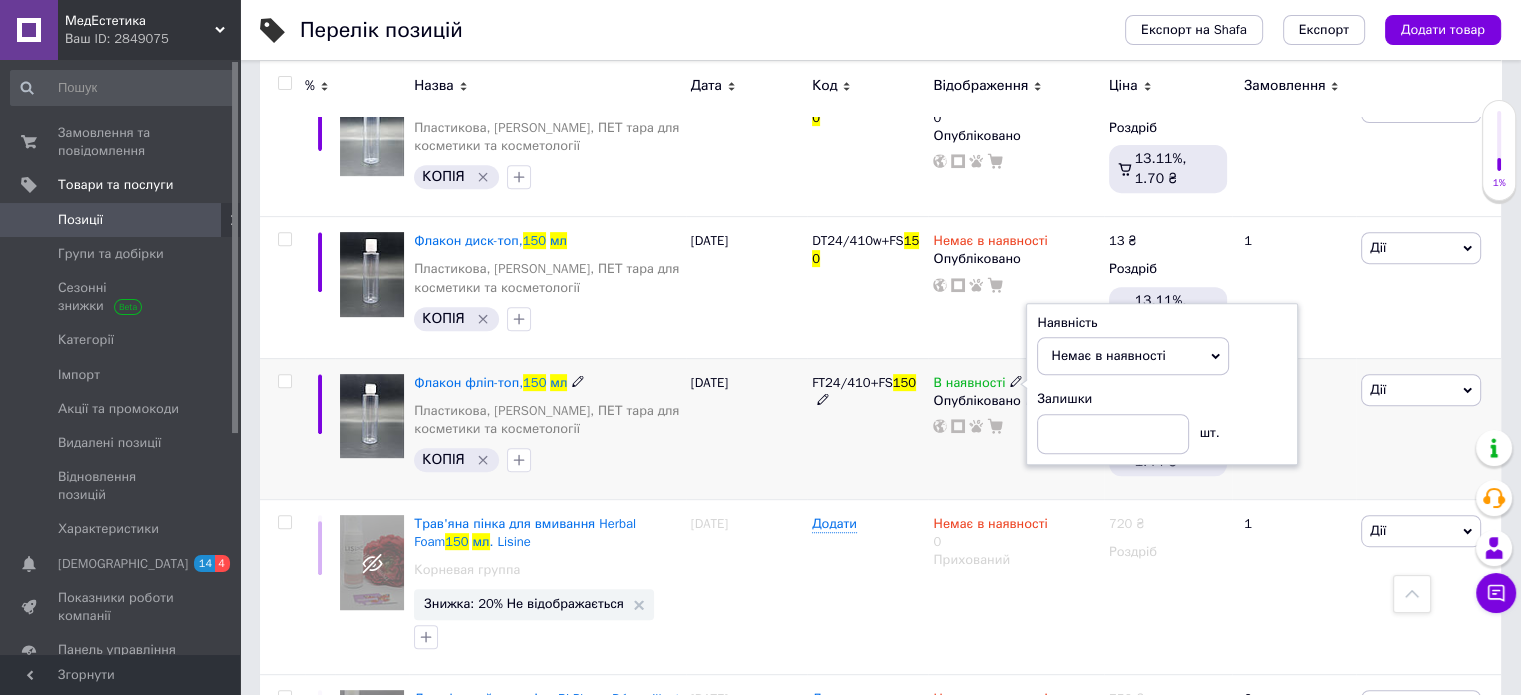 click on "FT24/410+FS 150" at bounding box center (867, 428) 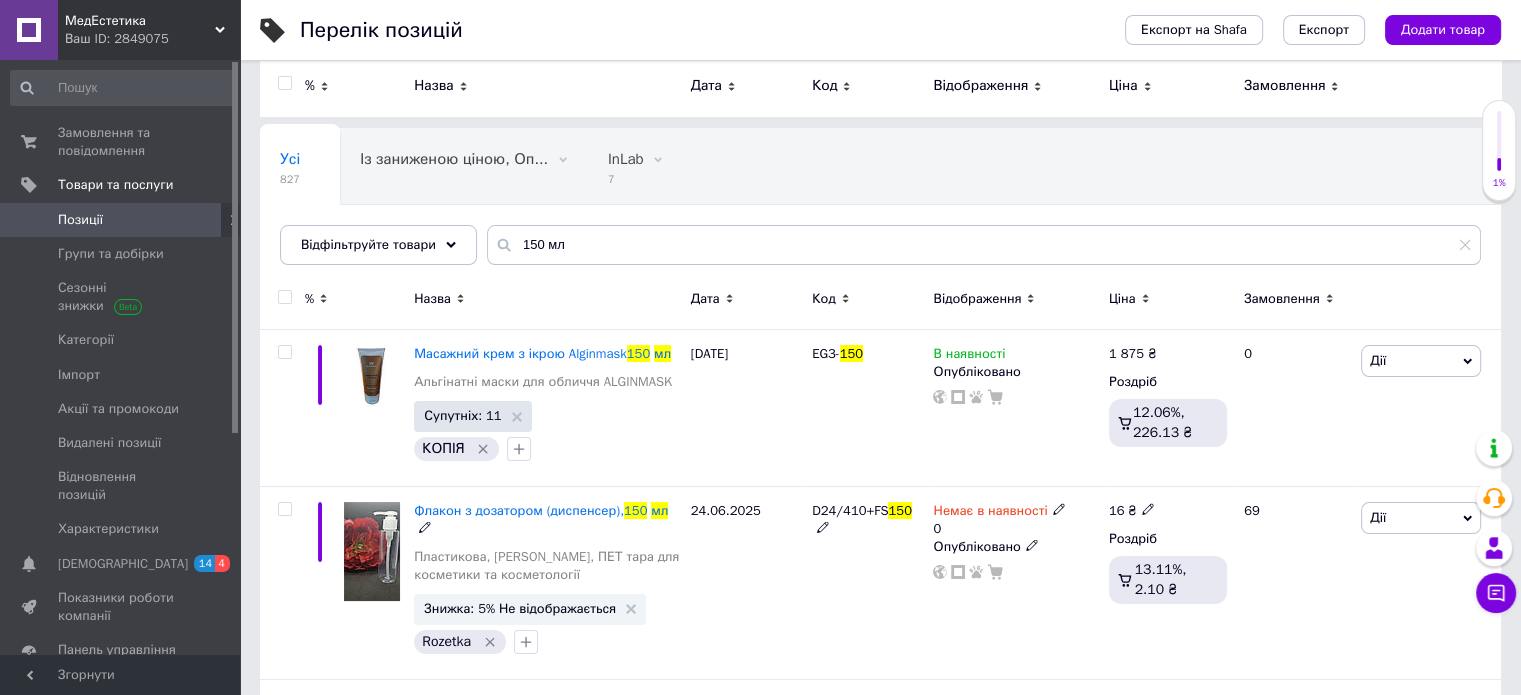 scroll, scrollTop: 0, scrollLeft: 0, axis: both 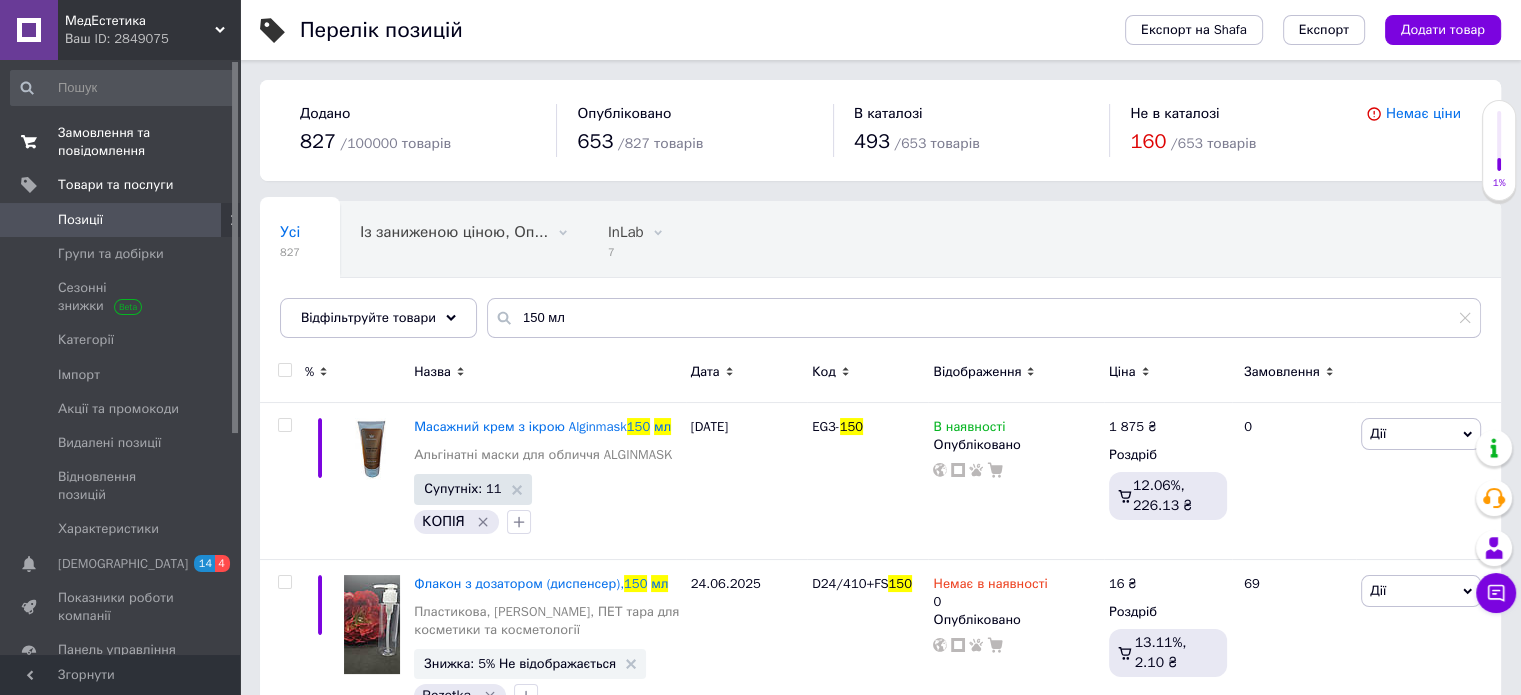 click on "Замовлення та повідомлення" at bounding box center [121, 142] 